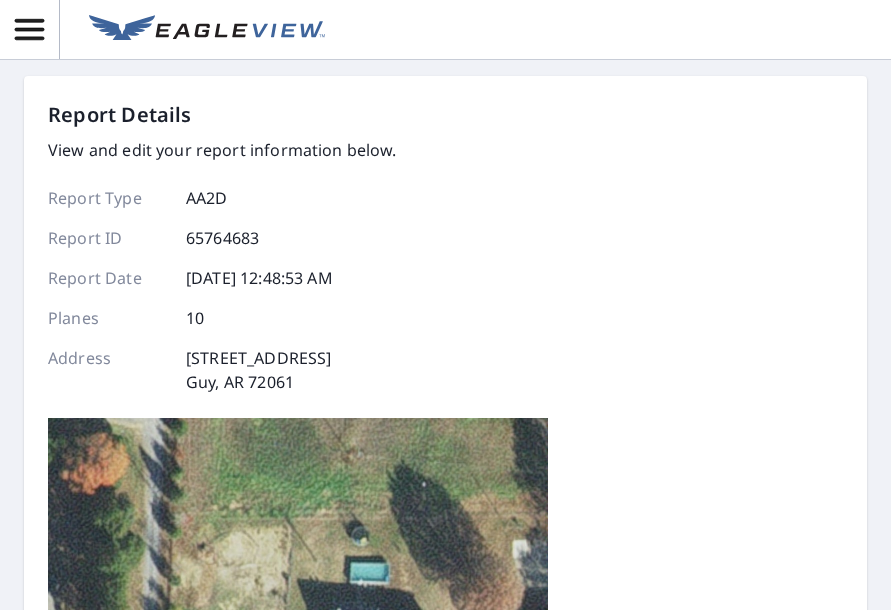scroll, scrollTop: 0, scrollLeft: 0, axis: both 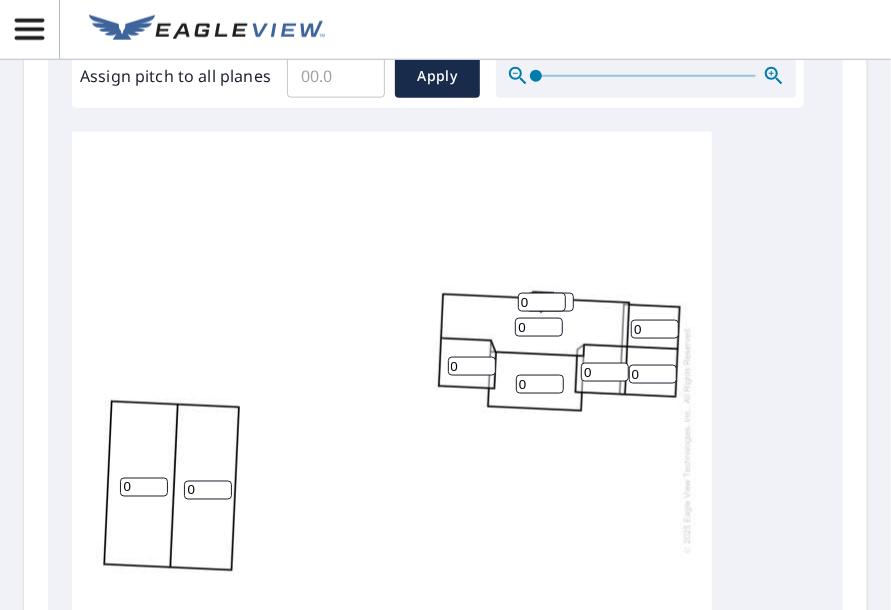 click on "0" at bounding box center (144, 487) 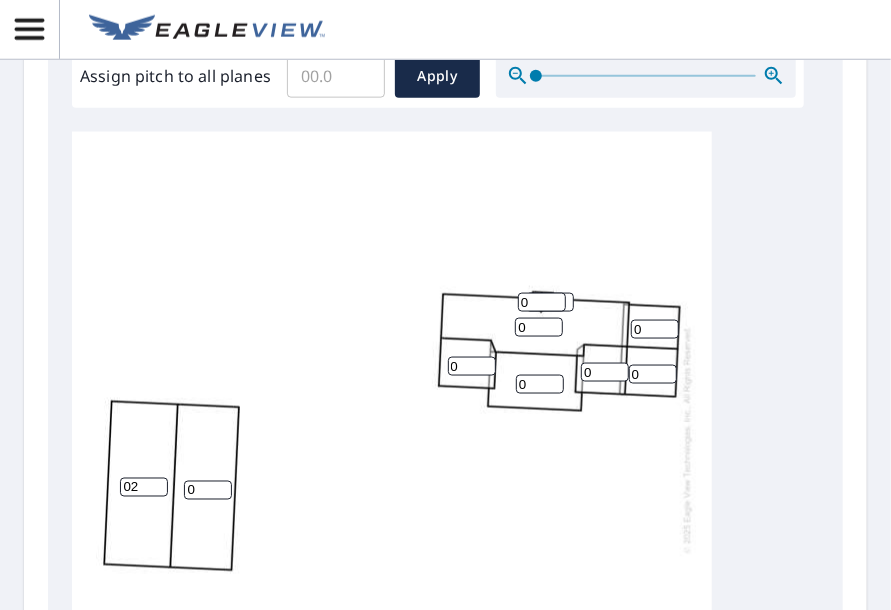 drag, startPoint x: 144, startPoint y: 467, endPoint x: -11, endPoint y: 465, distance: 155.01291 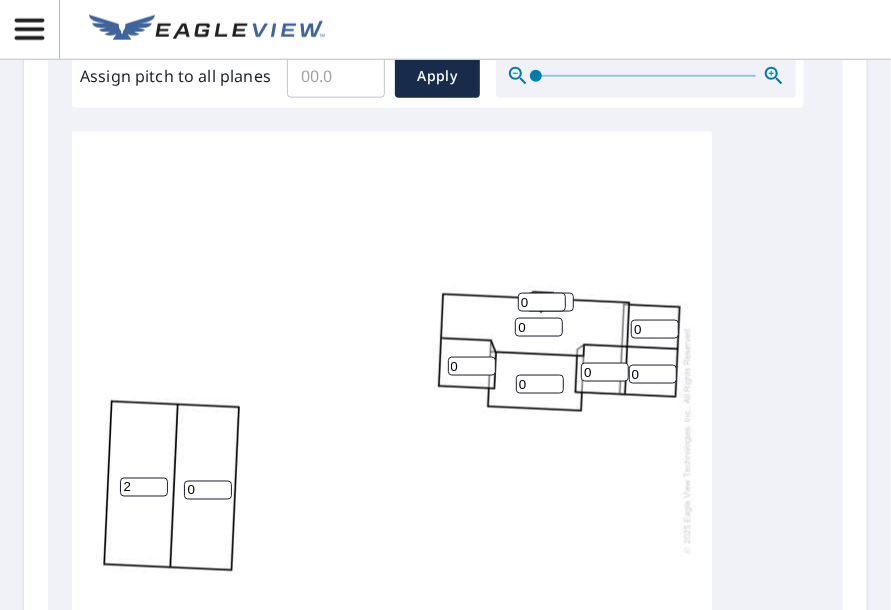type on "2" 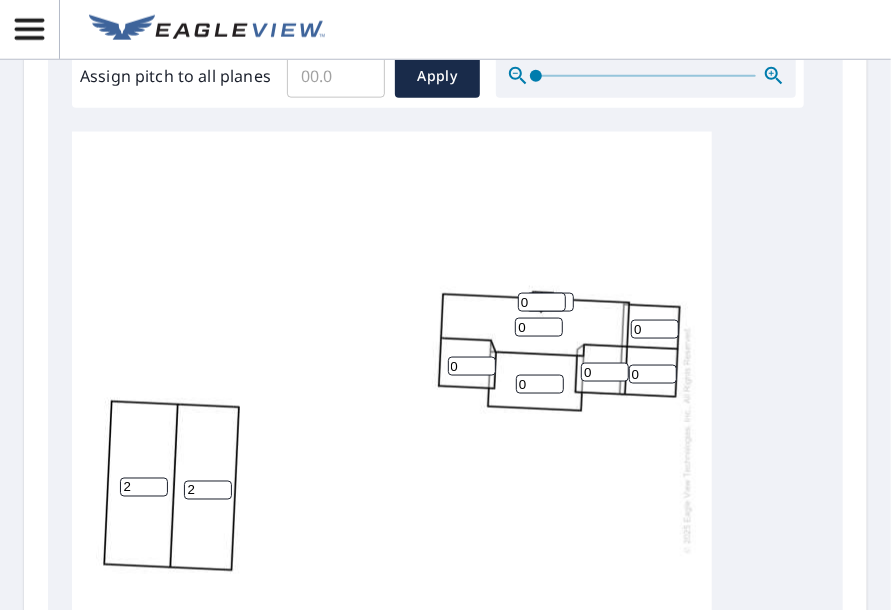 type on "2" 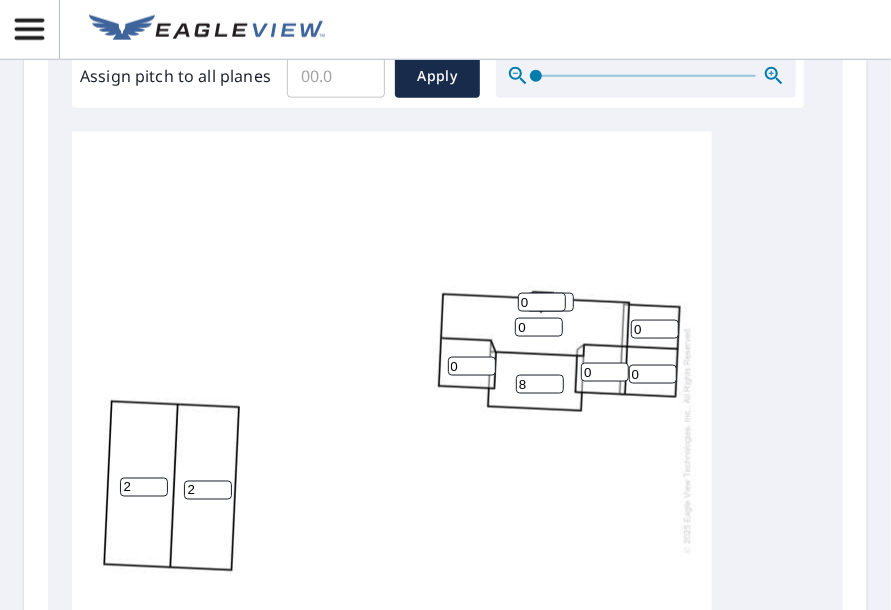 type on "8" 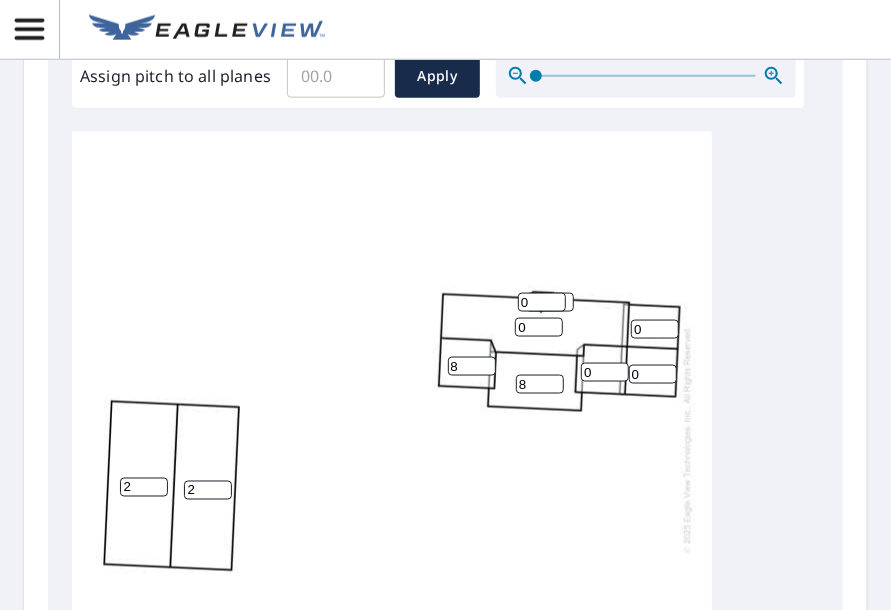 type on "8" 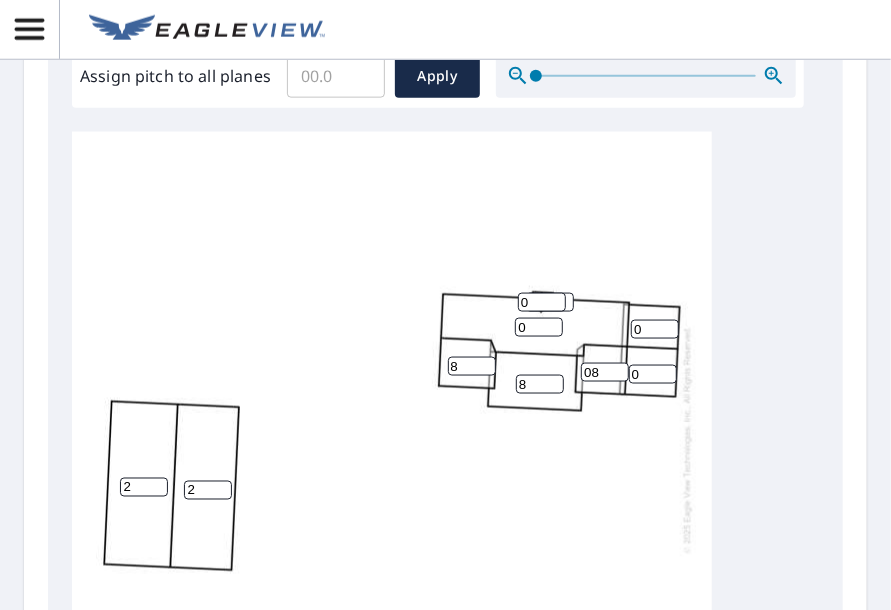 drag, startPoint x: 602, startPoint y: 359, endPoint x: 549, endPoint y: 349, distance: 53.935146 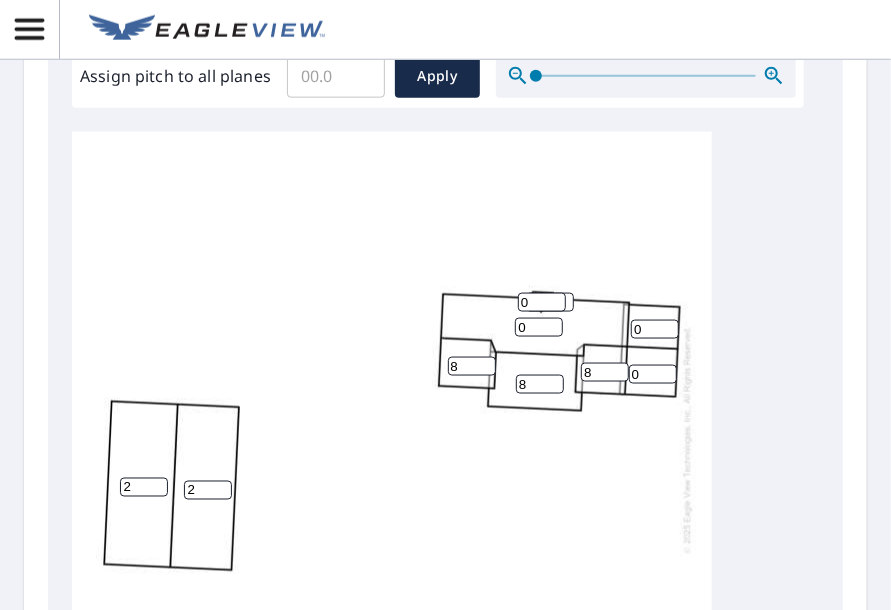 type on "8" 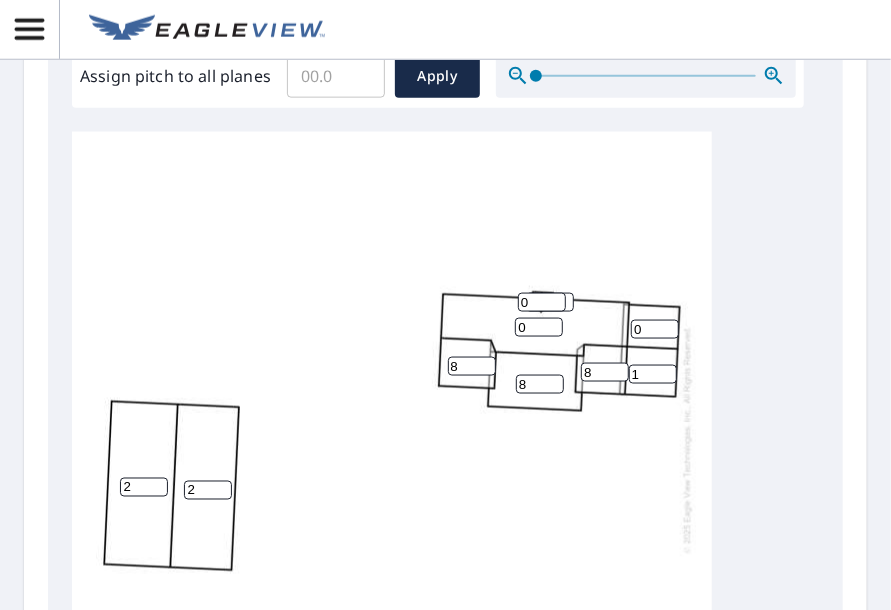 click on "1" at bounding box center (653, 374) 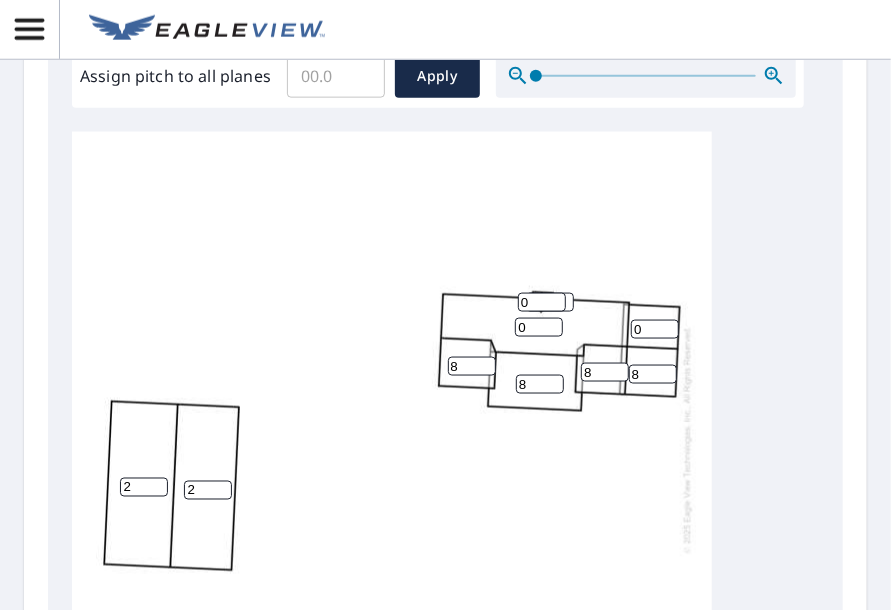 type on "8" 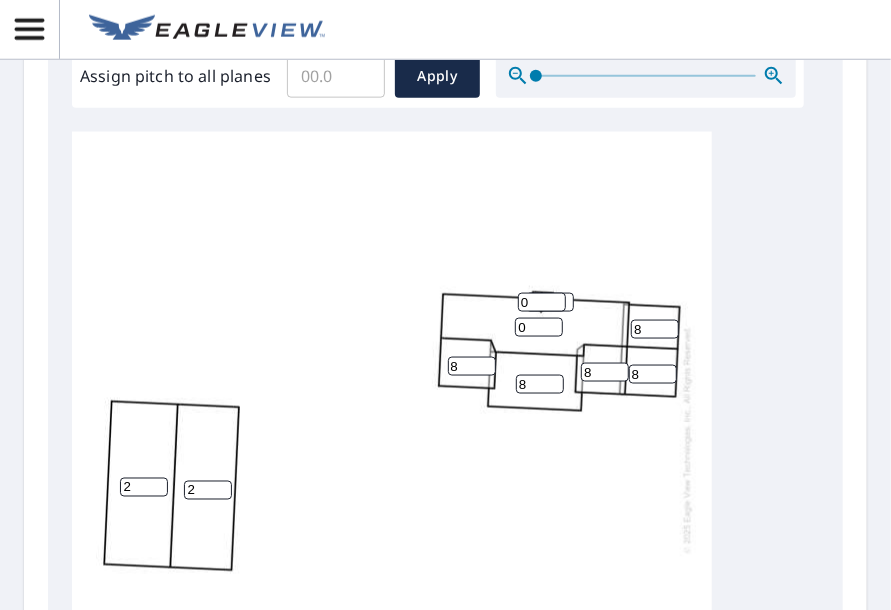 type on "8" 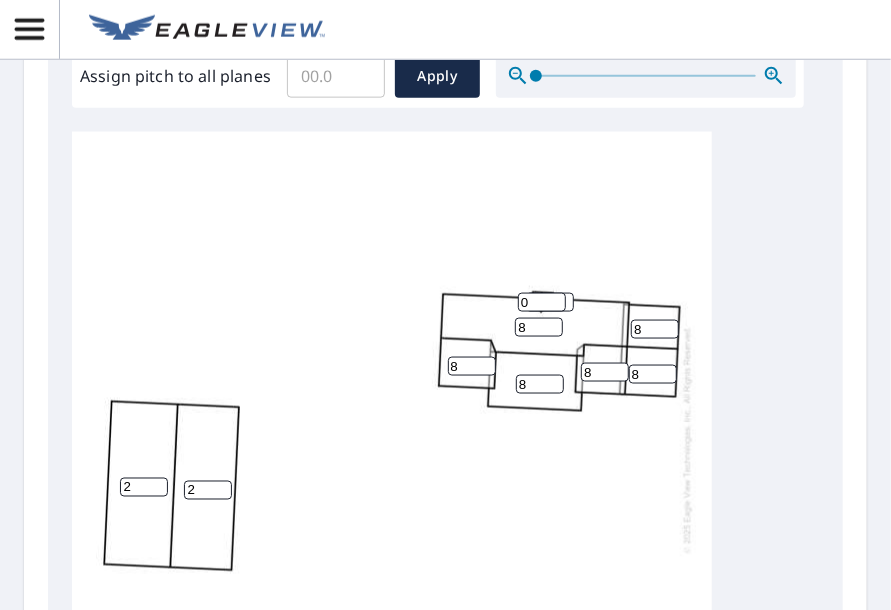 drag, startPoint x: 522, startPoint y: 309, endPoint x: 431, endPoint y: 312, distance: 91.04944 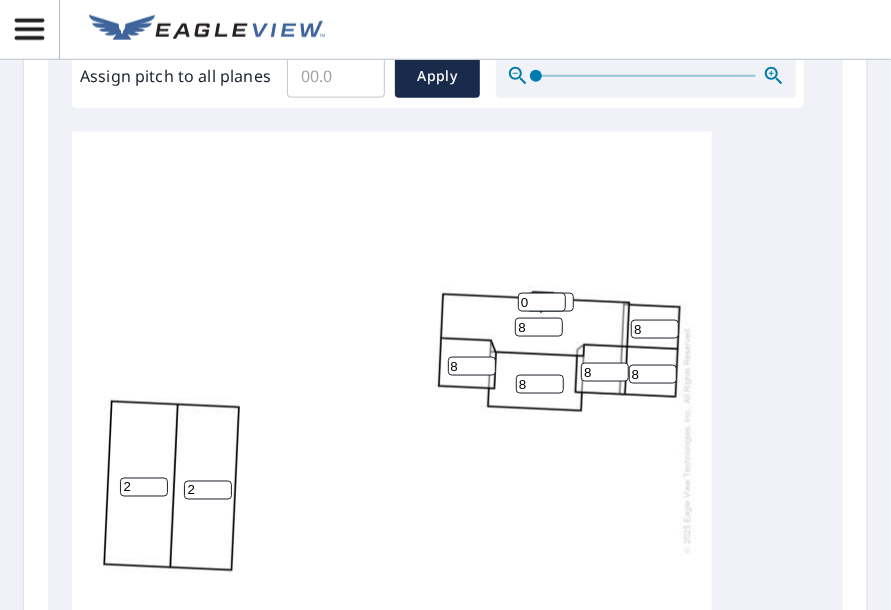 type on "8" 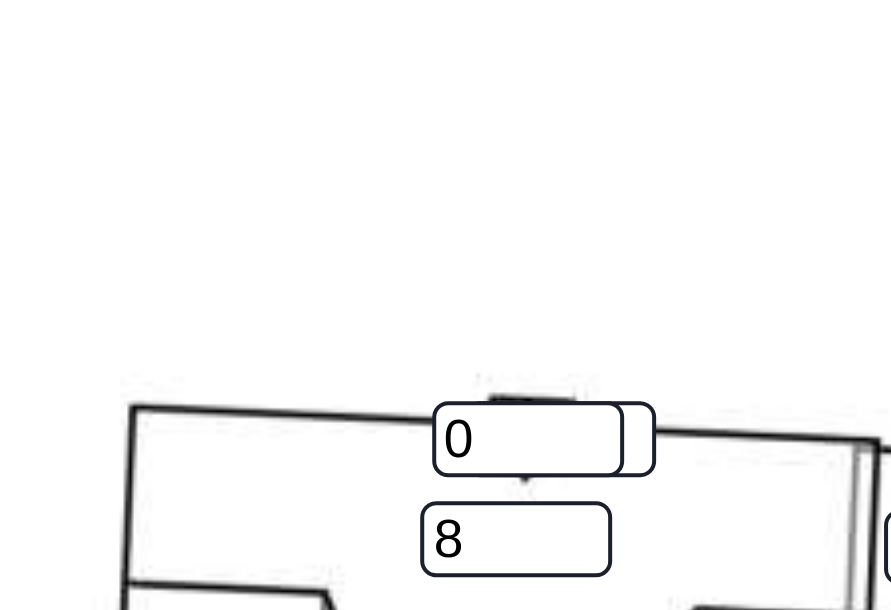 click on "0" at bounding box center (542, 302) 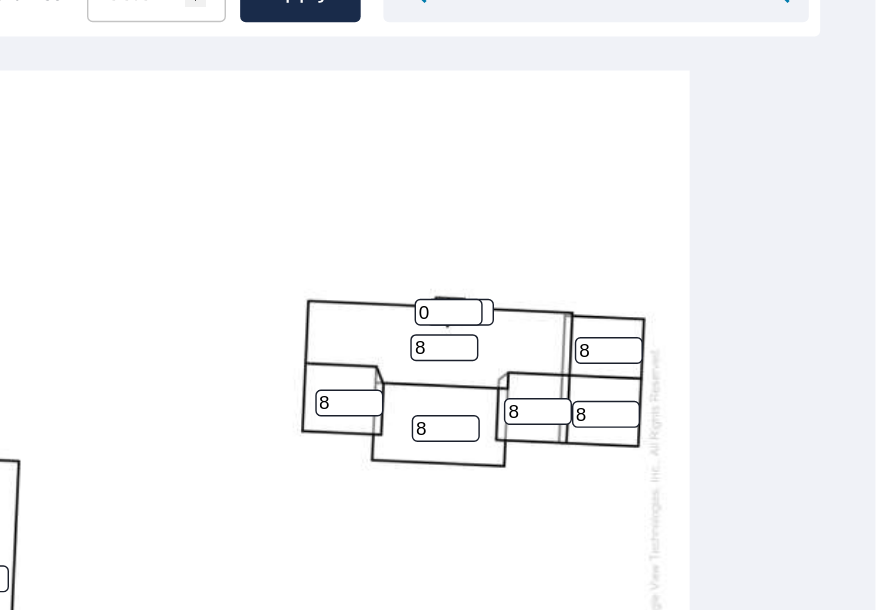 type on "1" 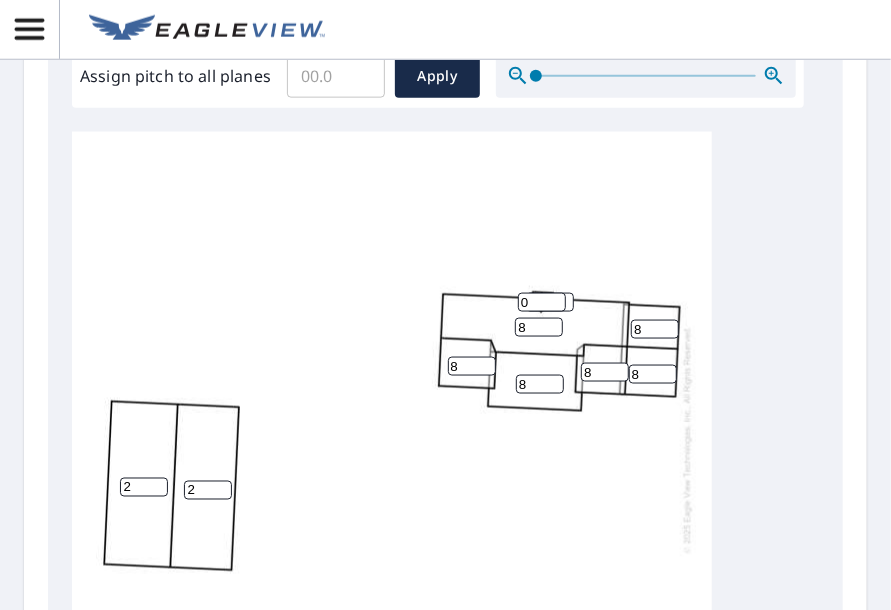 click on "Assign pitch to all planes" at bounding box center (336, 76) 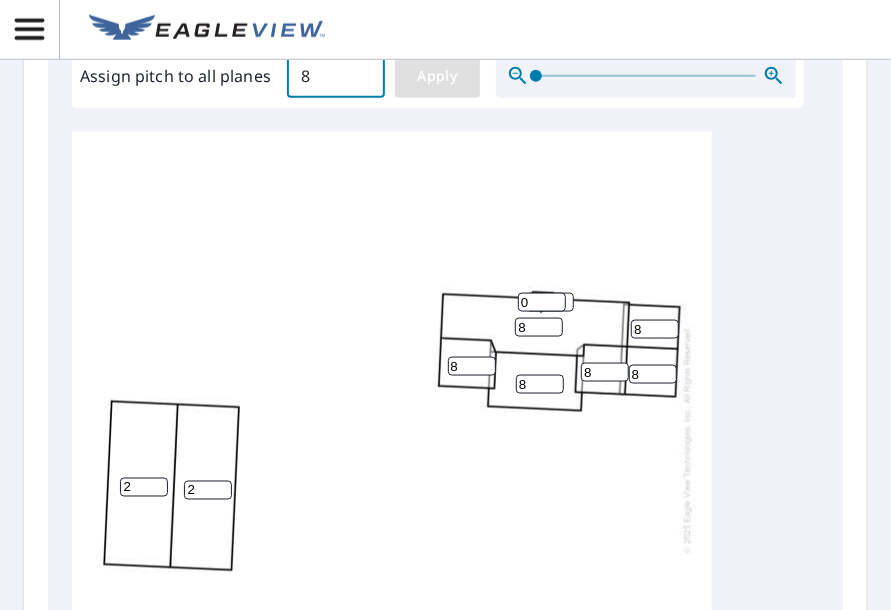 type on "8" 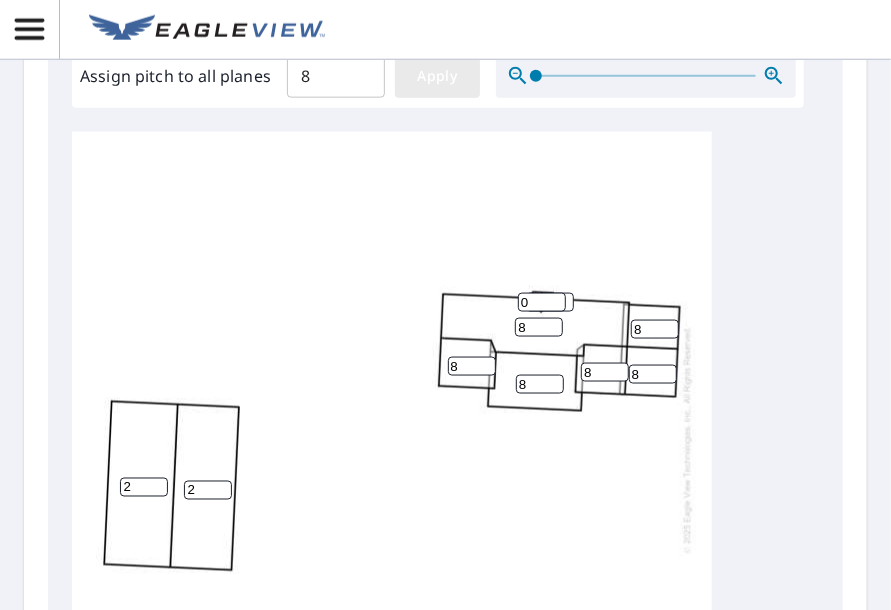 click on "Apply" at bounding box center (437, 76) 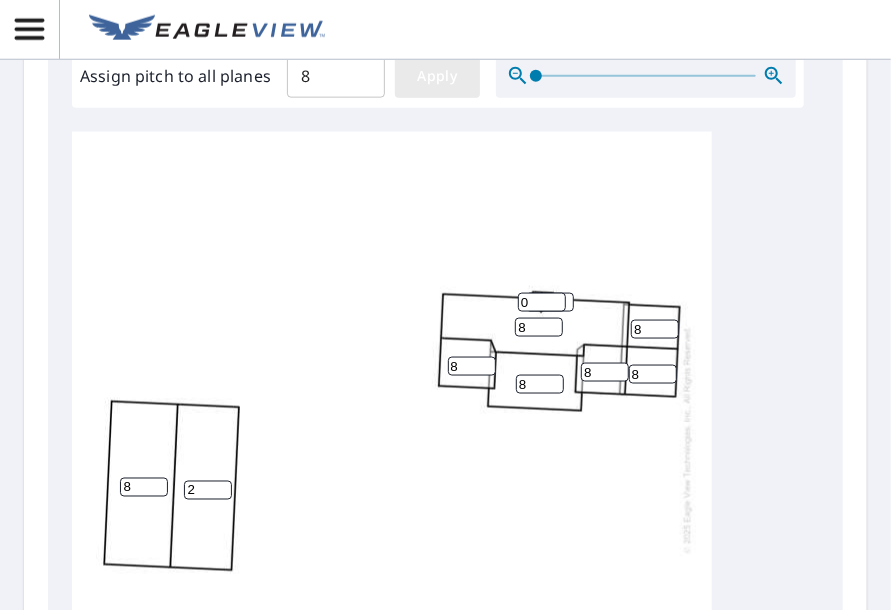 type on "8" 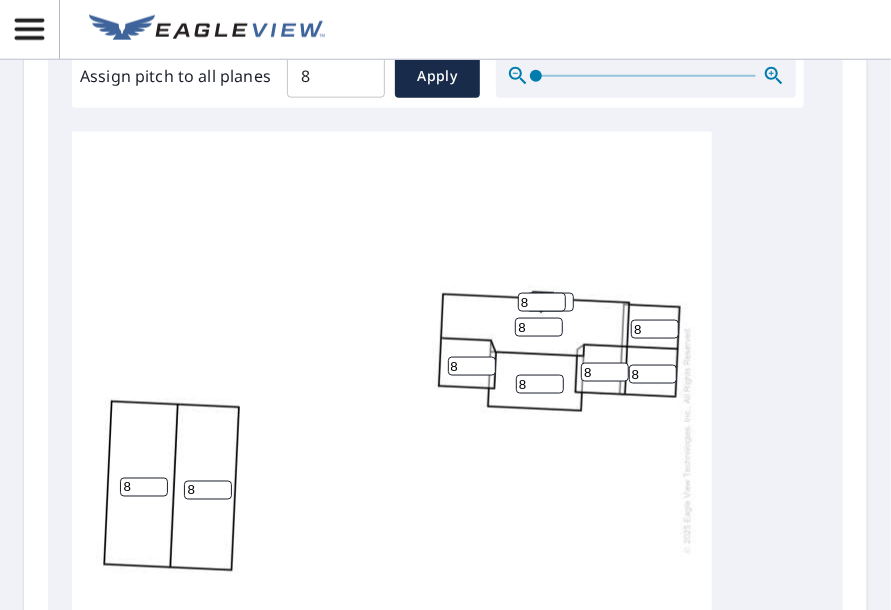 type 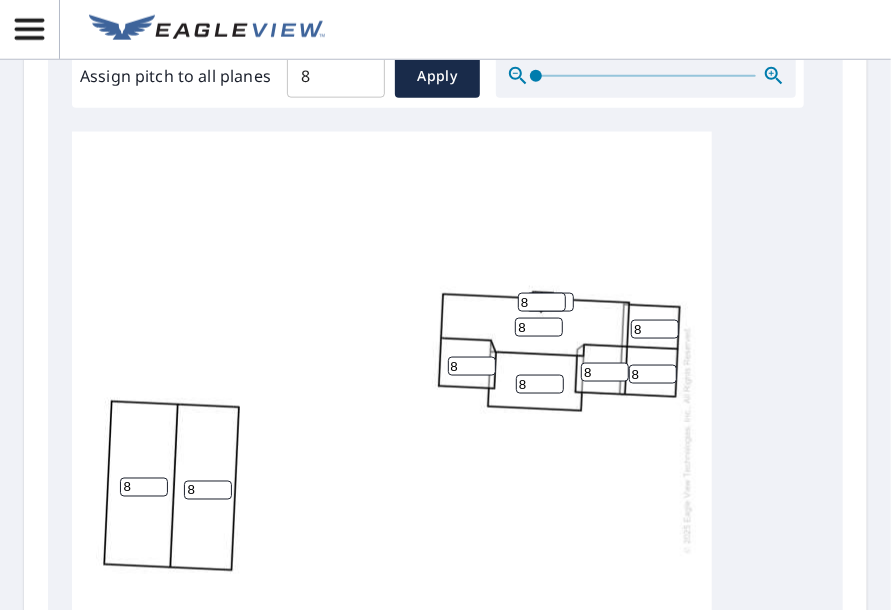 click on "8" at bounding box center (144, 487) 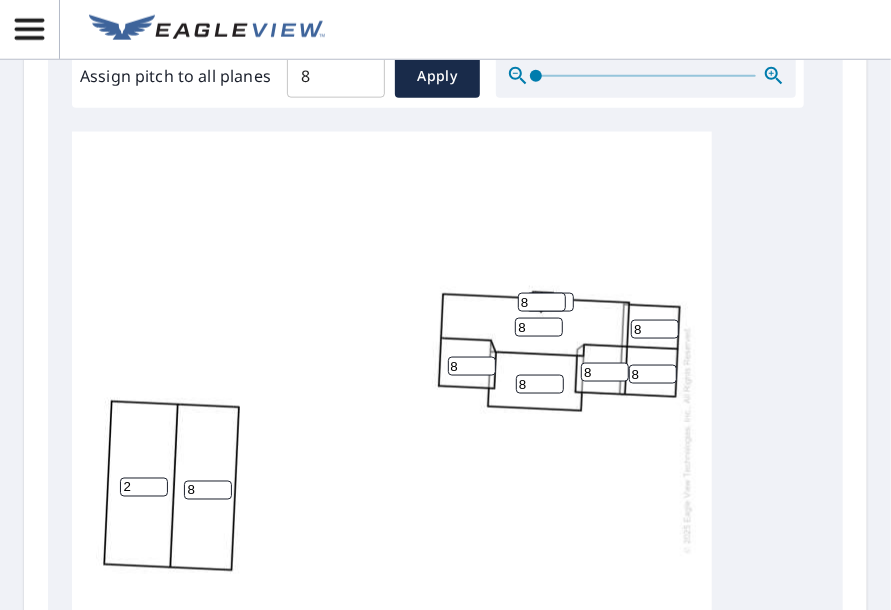 type on "2" 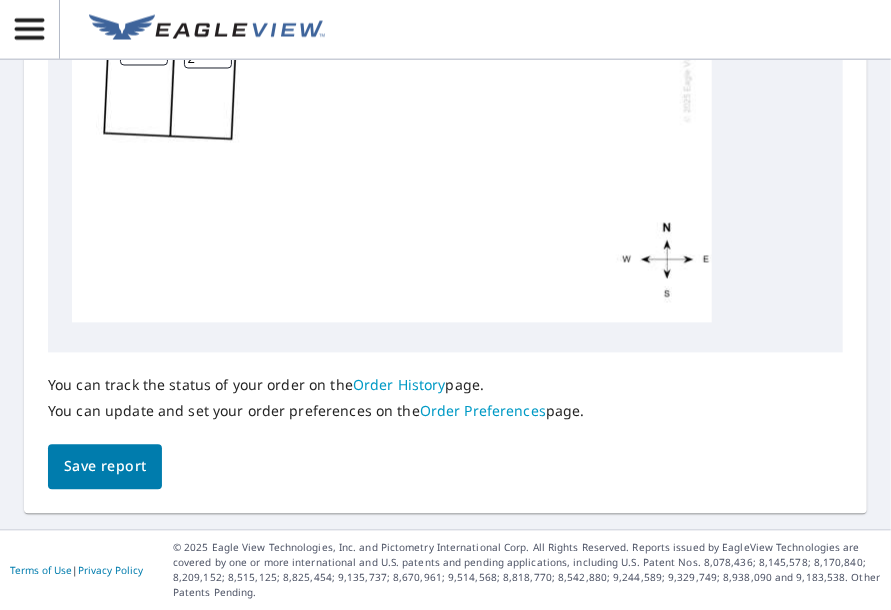 scroll, scrollTop: 1304, scrollLeft: 0, axis: vertical 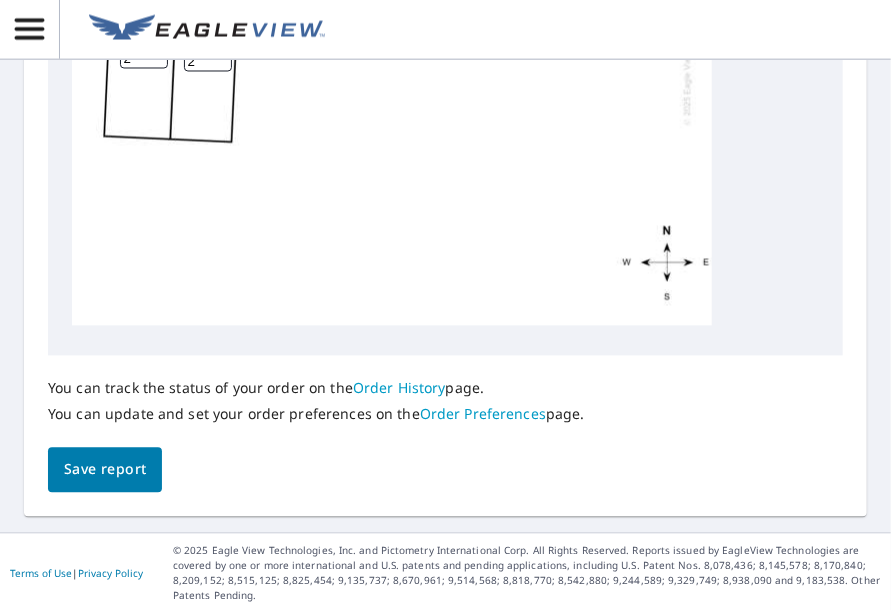 type on "2" 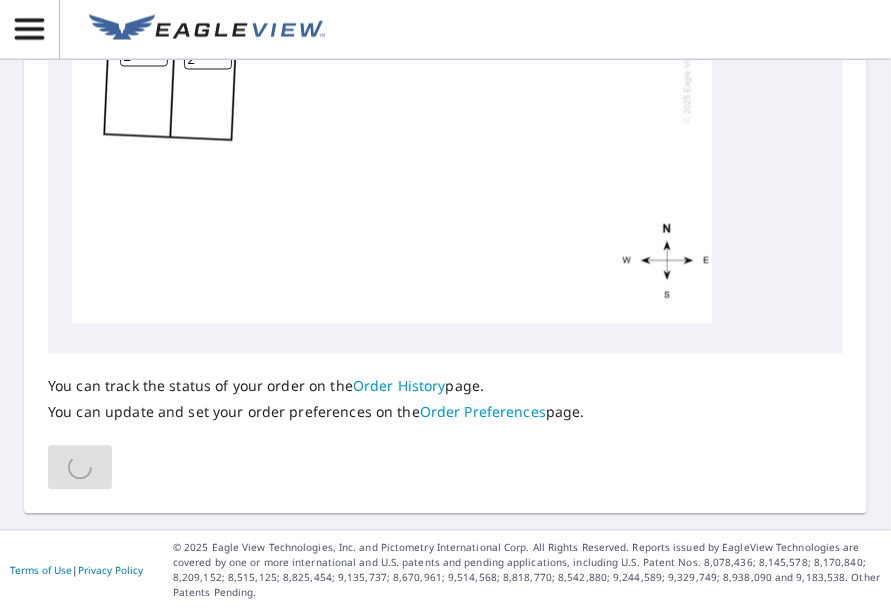 scroll, scrollTop: 1380, scrollLeft: 0, axis: vertical 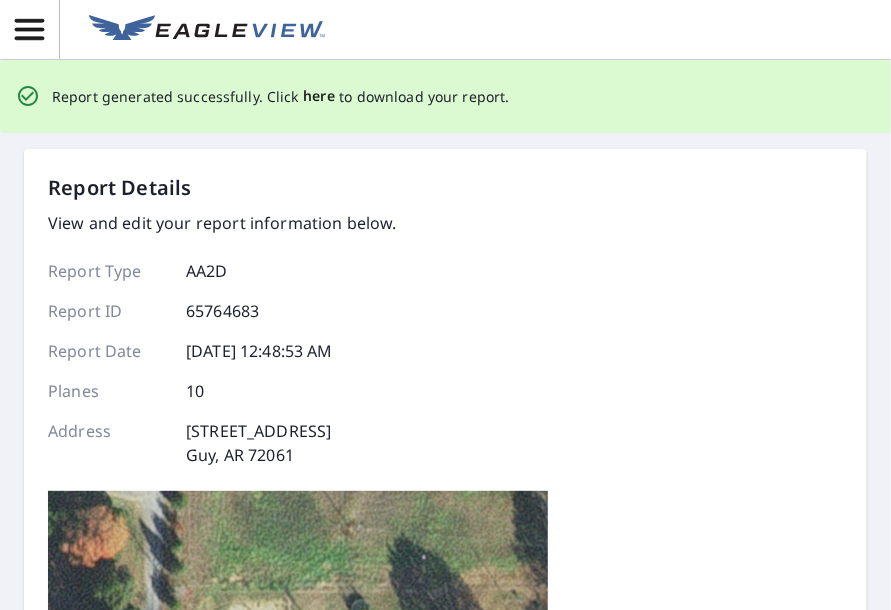 click on "here" at bounding box center [319, 96] 